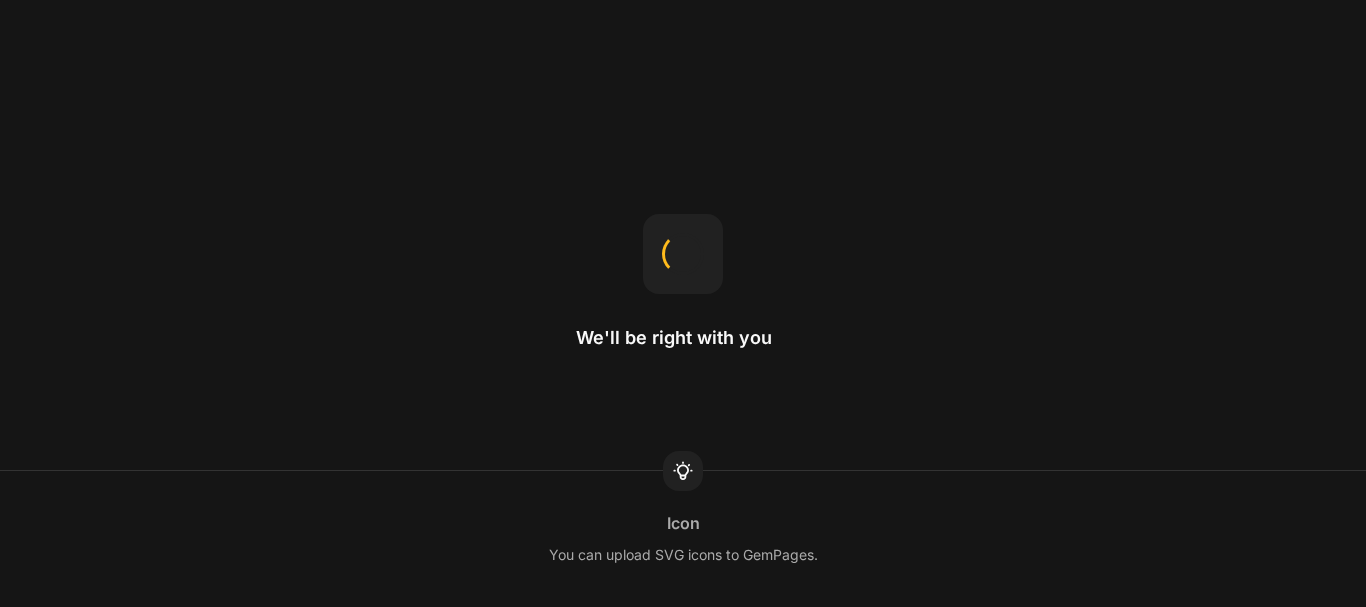 scroll, scrollTop: 0, scrollLeft: 0, axis: both 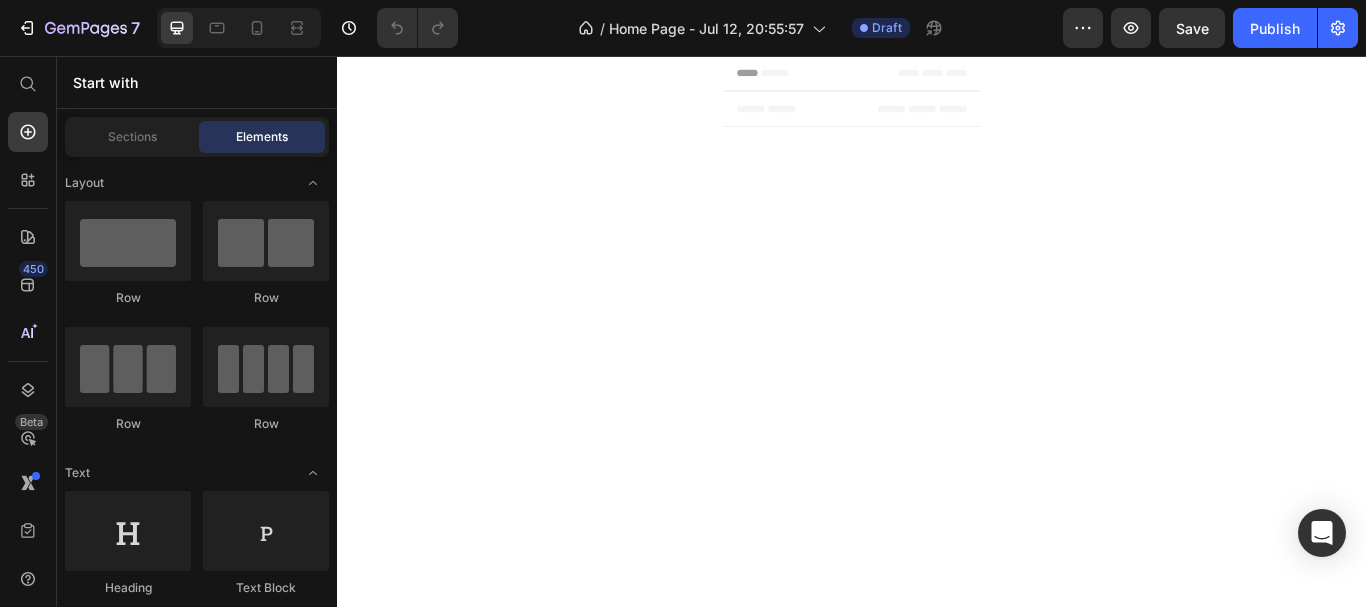 click 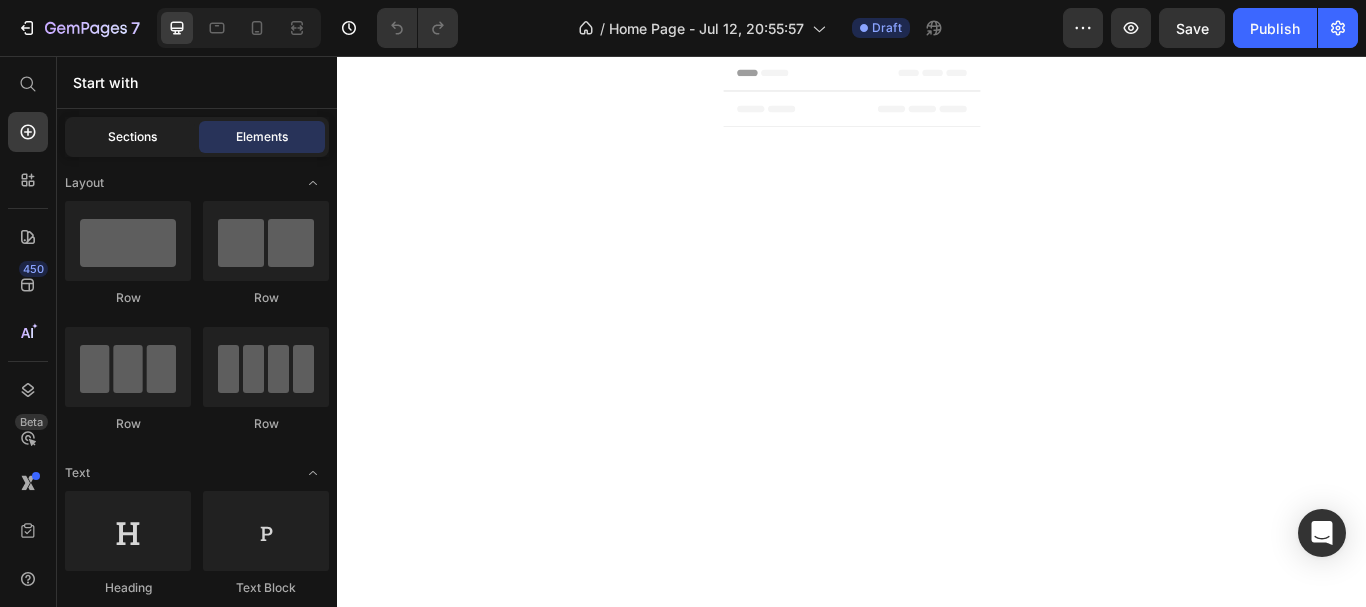 click on "Sections" 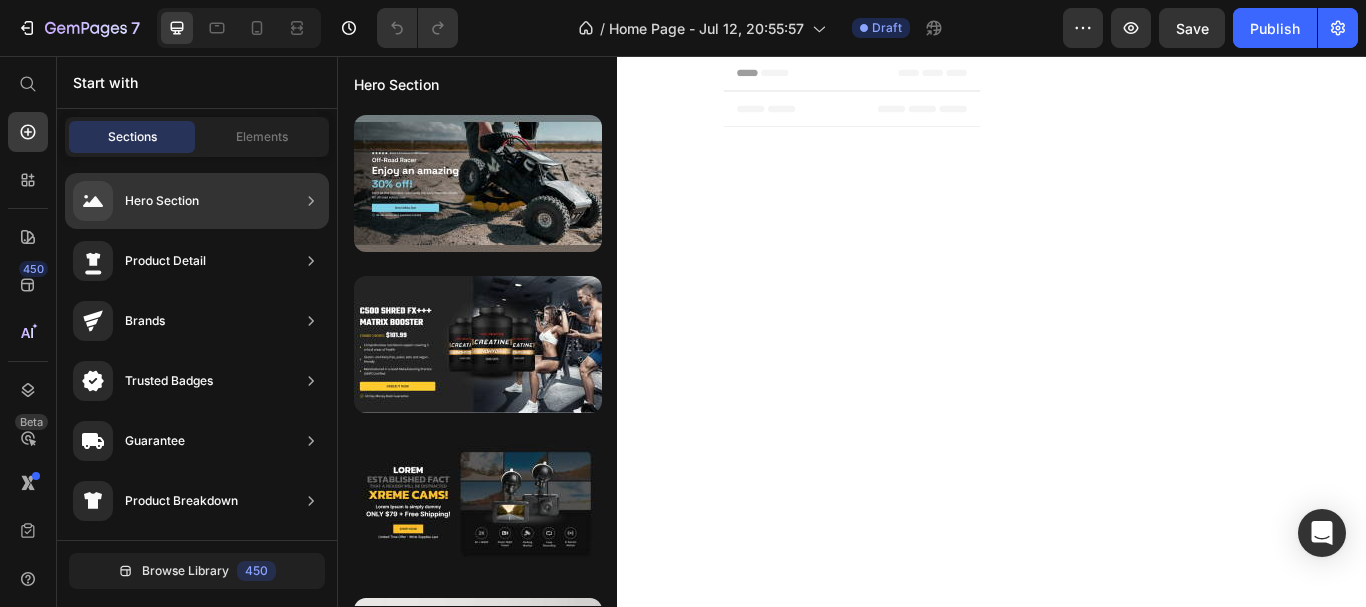 click on "Hero Section" at bounding box center [162, 201] 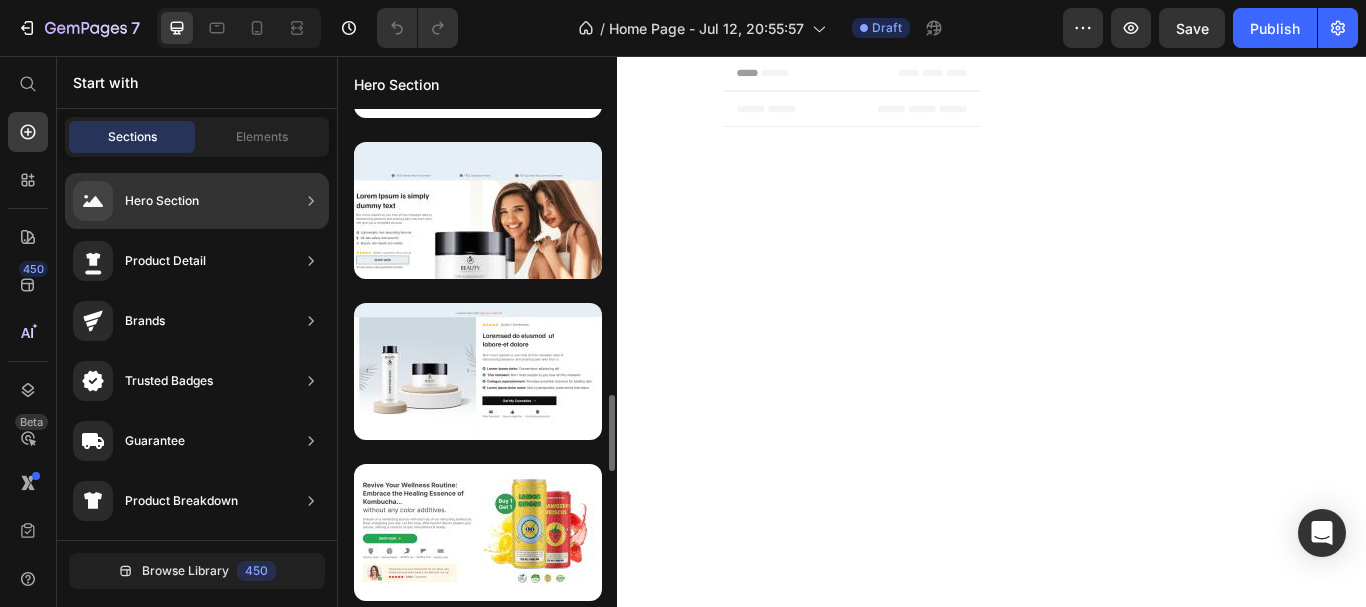 scroll, scrollTop: 1500, scrollLeft: 0, axis: vertical 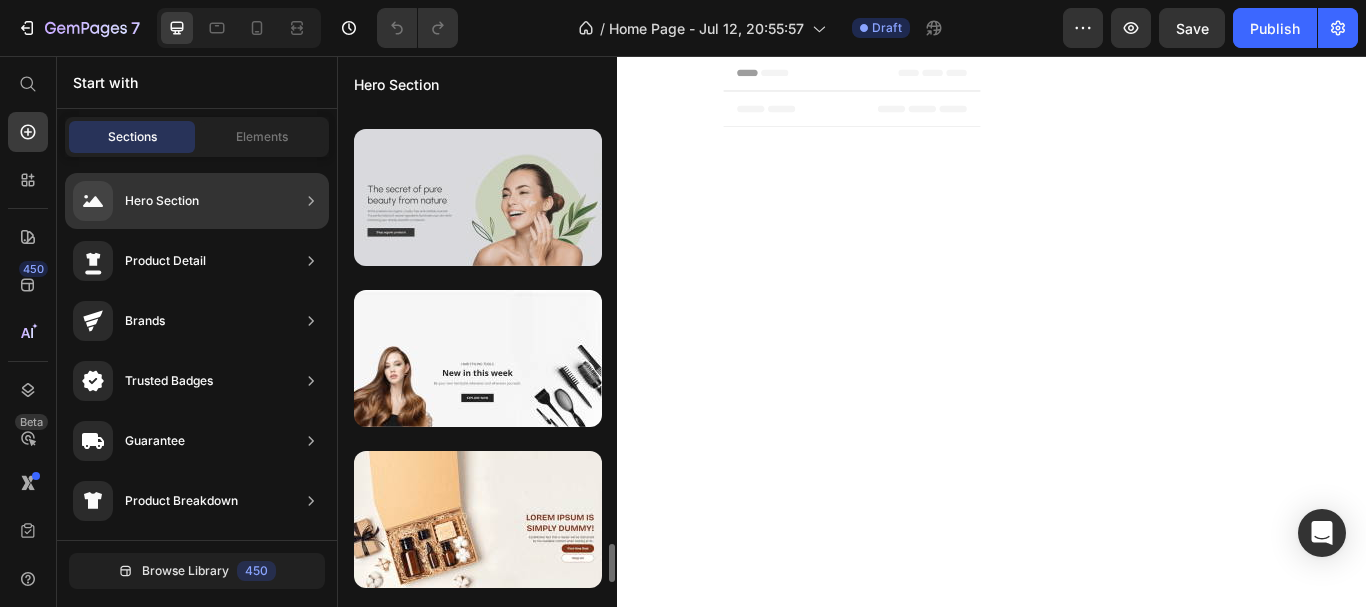click at bounding box center [478, 197] 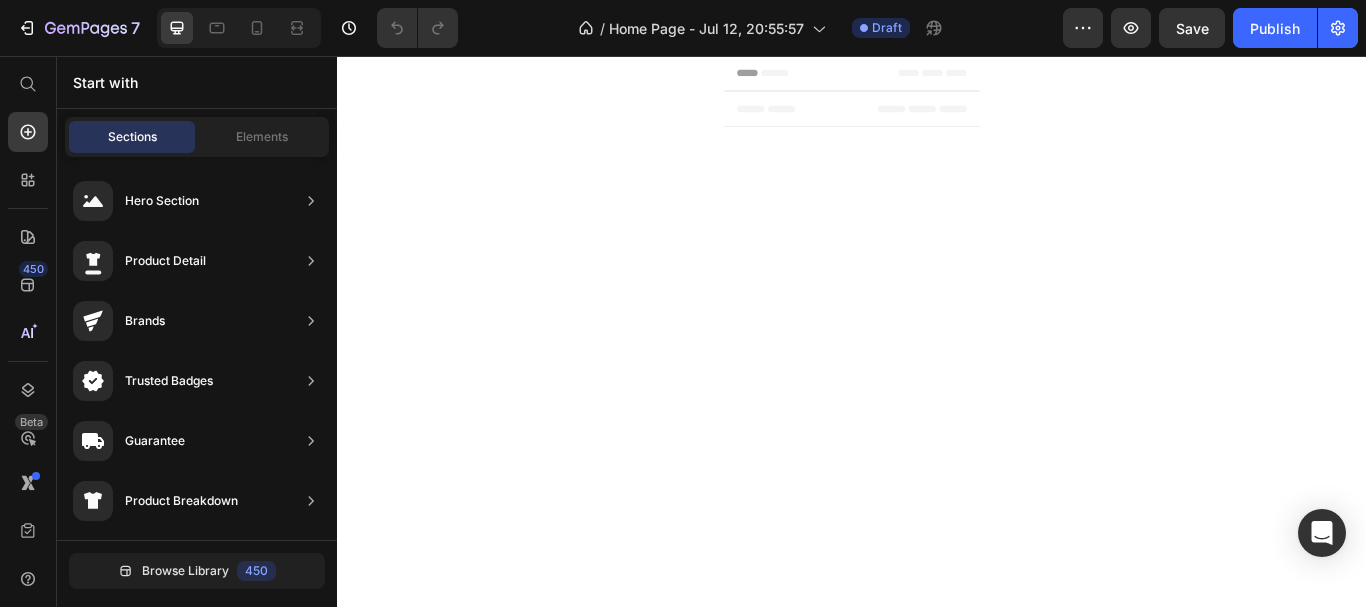 drag, startPoint x: 442, startPoint y: 212, endPoint x: 665, endPoint y: 187, distance: 224.39697 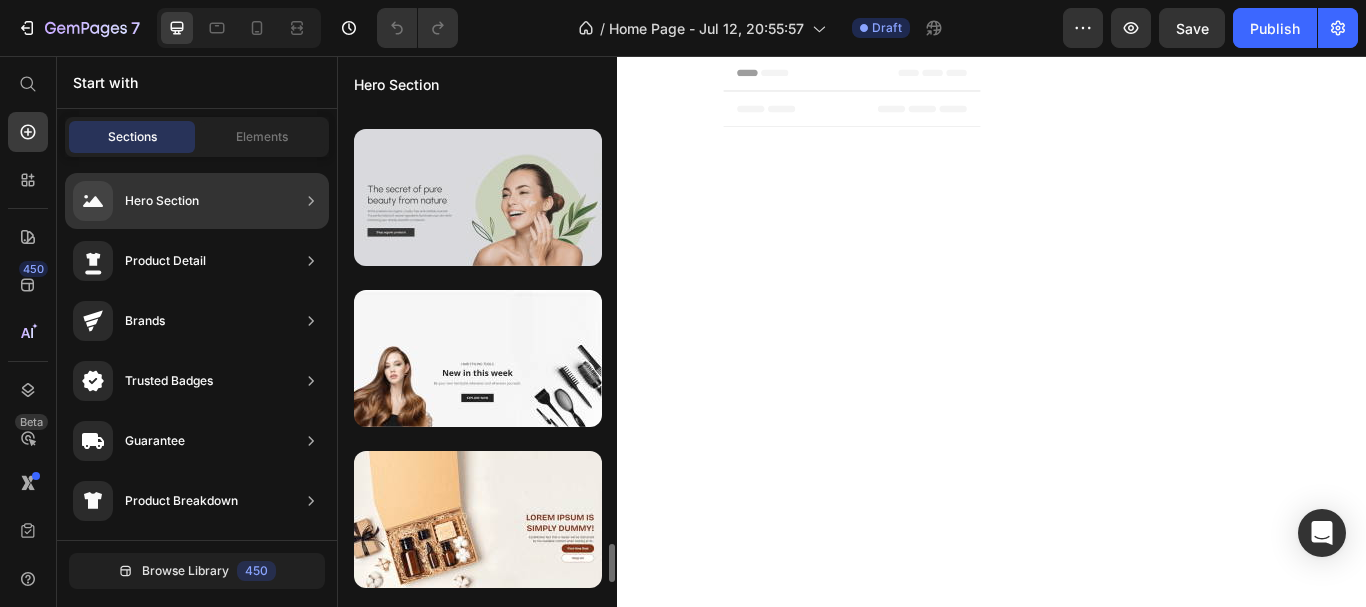 click at bounding box center [478, 197] 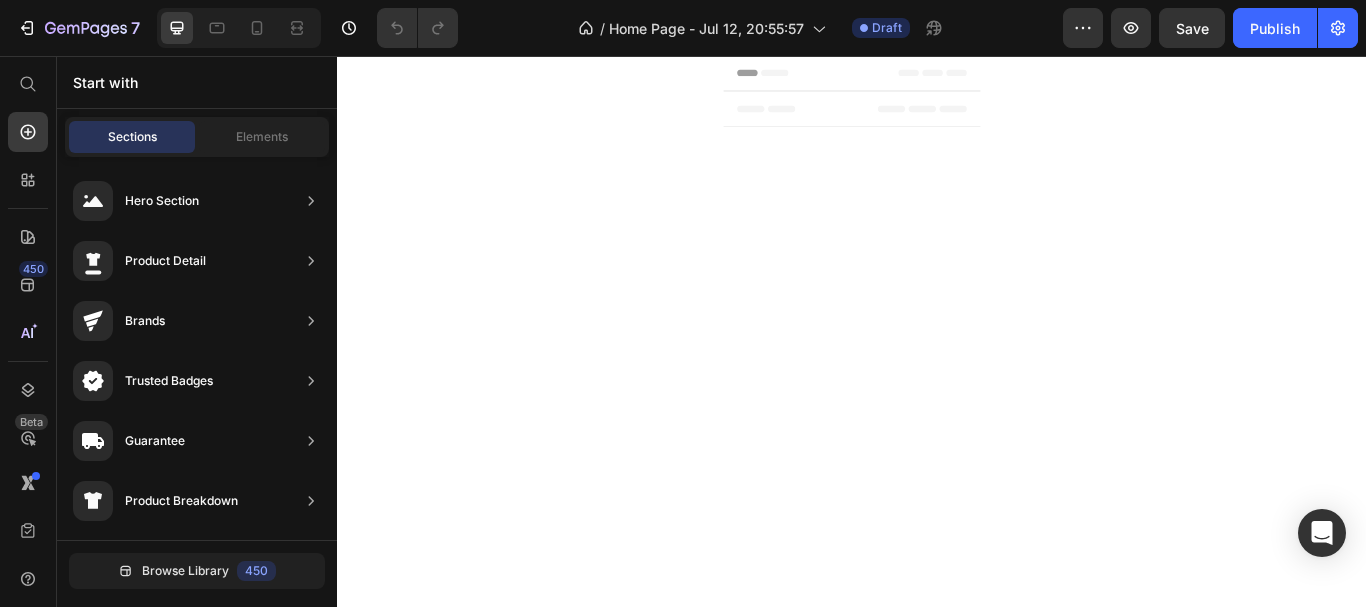 drag, startPoint x: 473, startPoint y: 191, endPoint x: 701, endPoint y: 181, distance: 228.2192 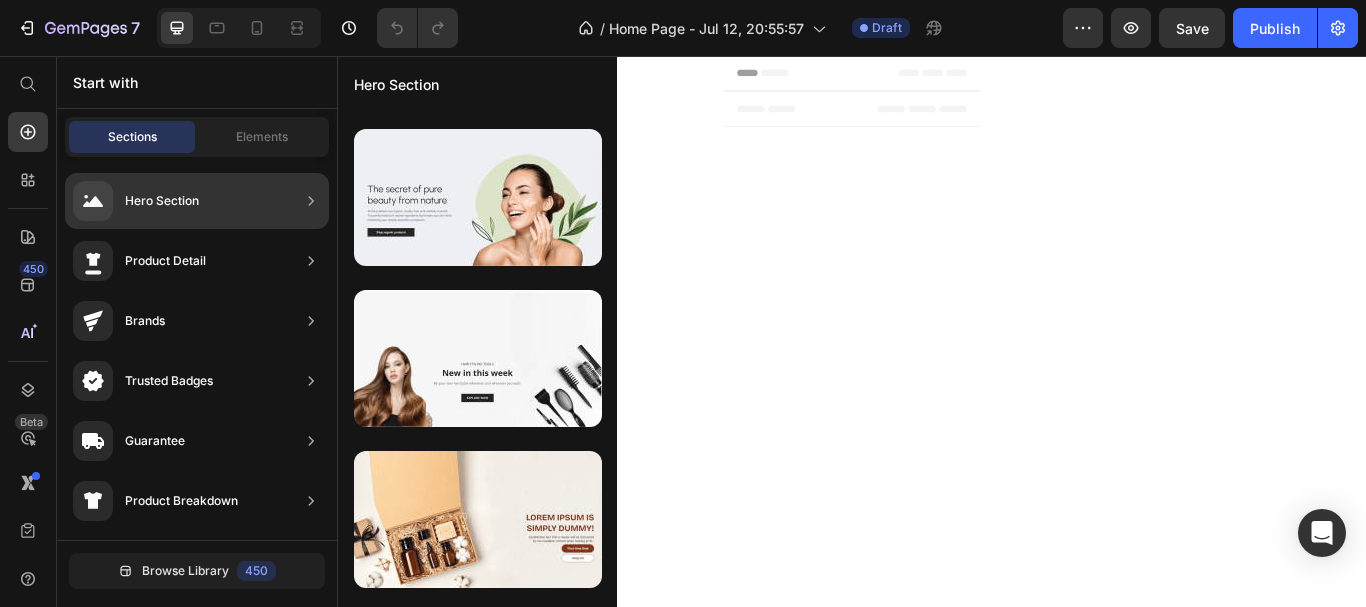 scroll, scrollTop: 0, scrollLeft: 0, axis: both 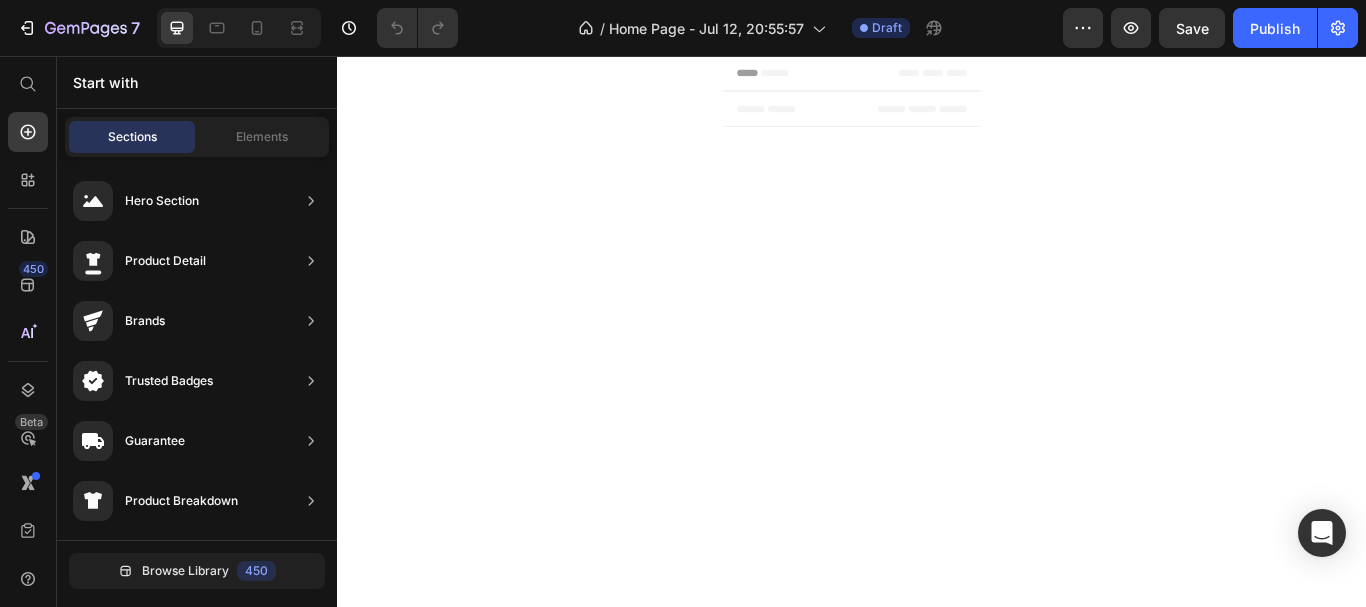 click 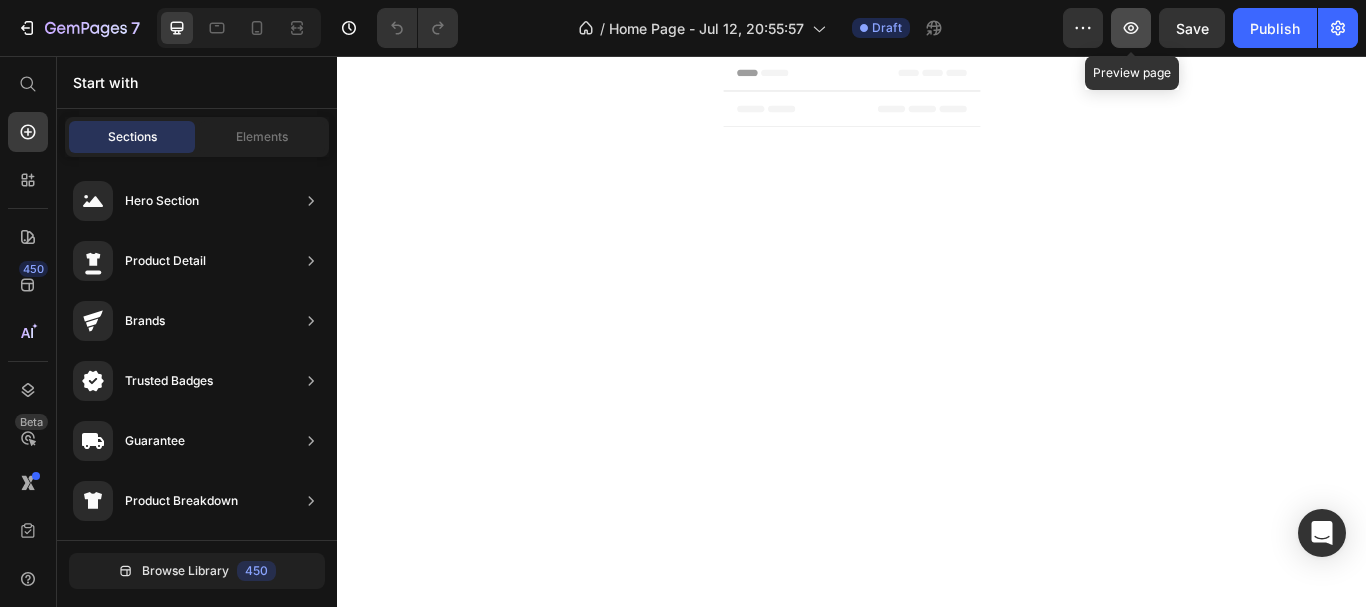 click 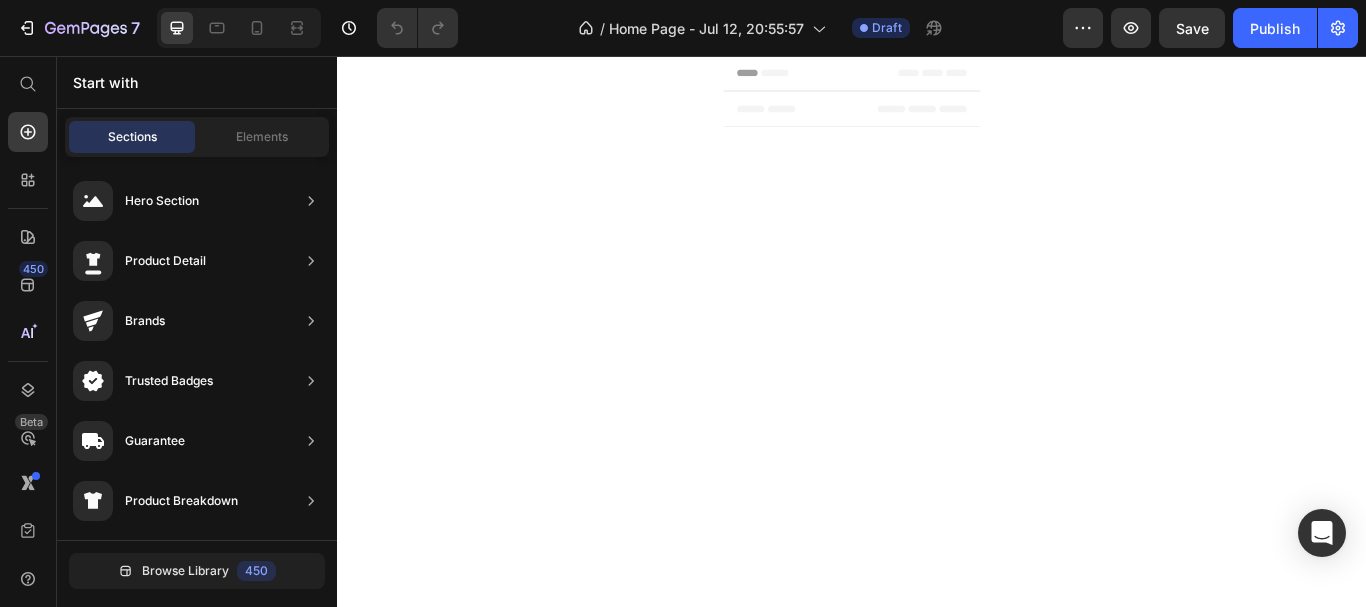 scroll, scrollTop: 0, scrollLeft: 0, axis: both 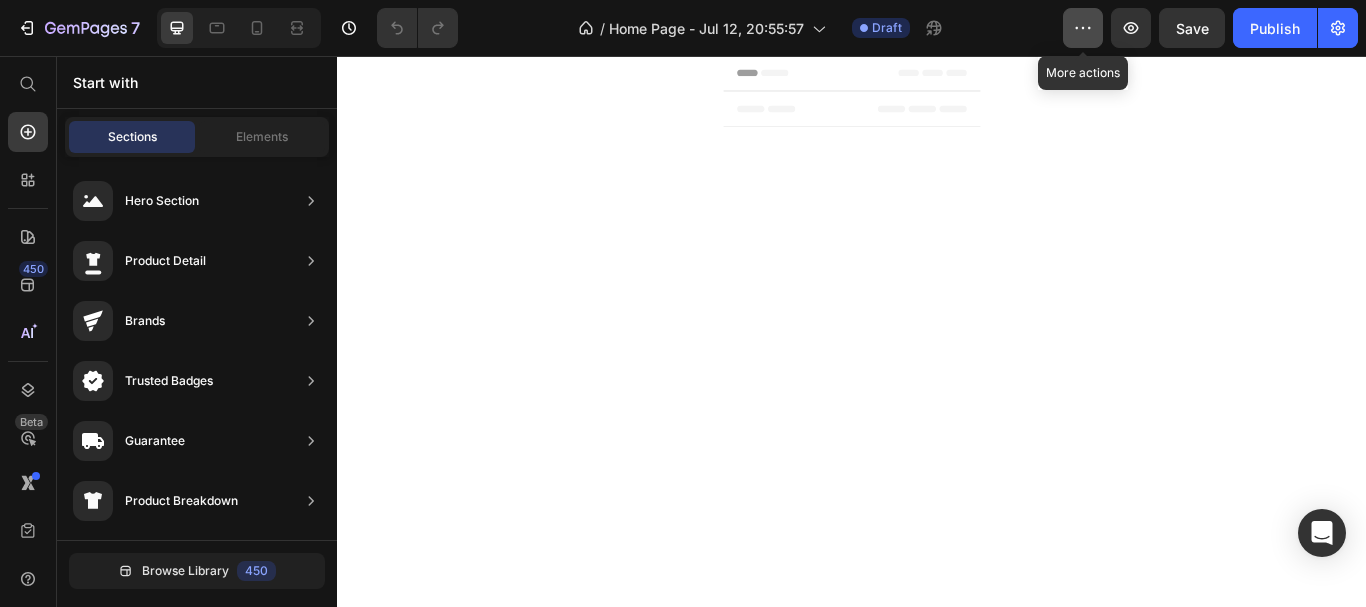 click 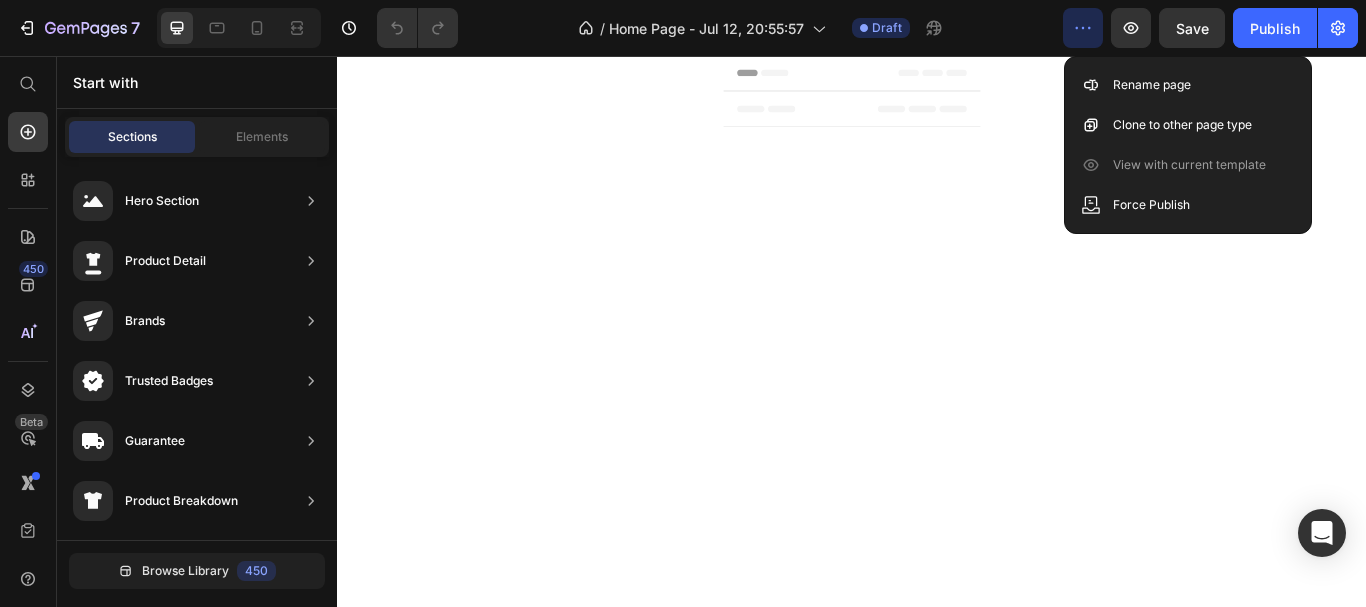 click 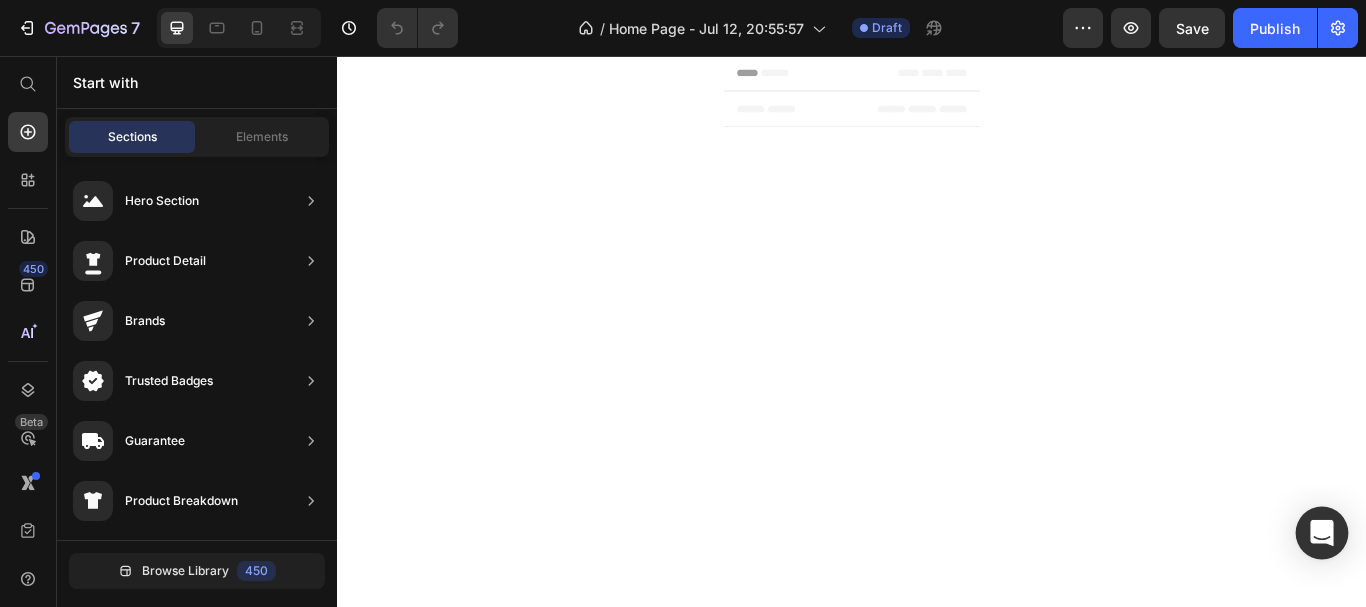 click 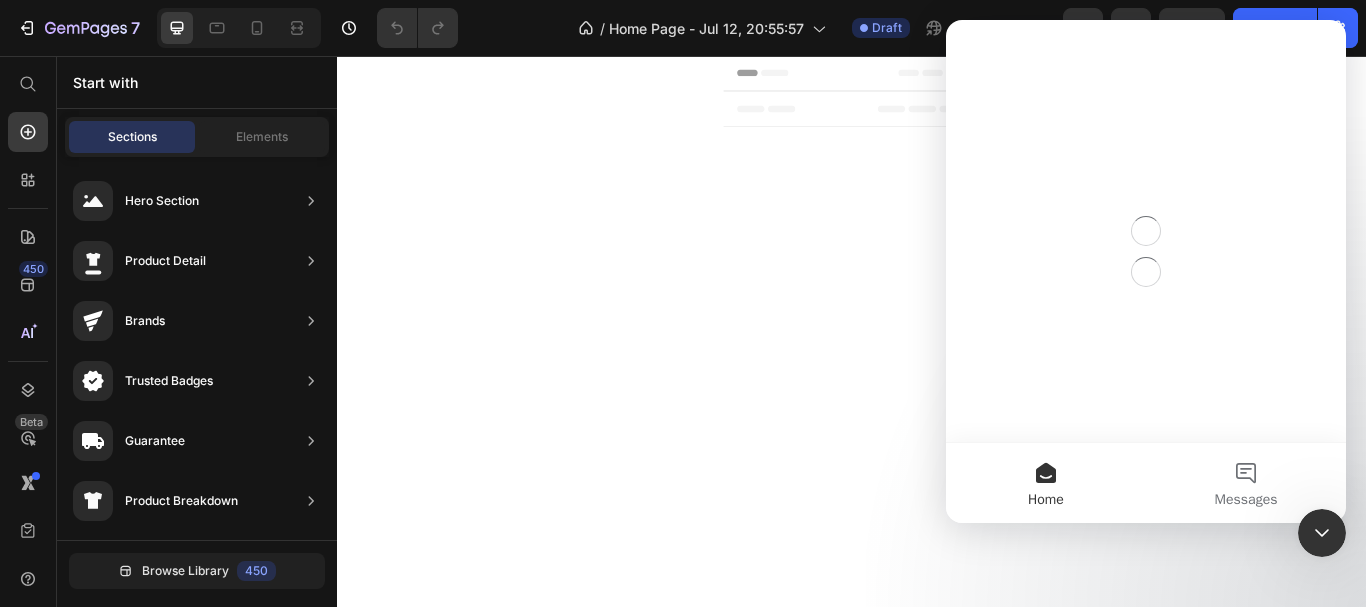 scroll, scrollTop: 0, scrollLeft: 0, axis: both 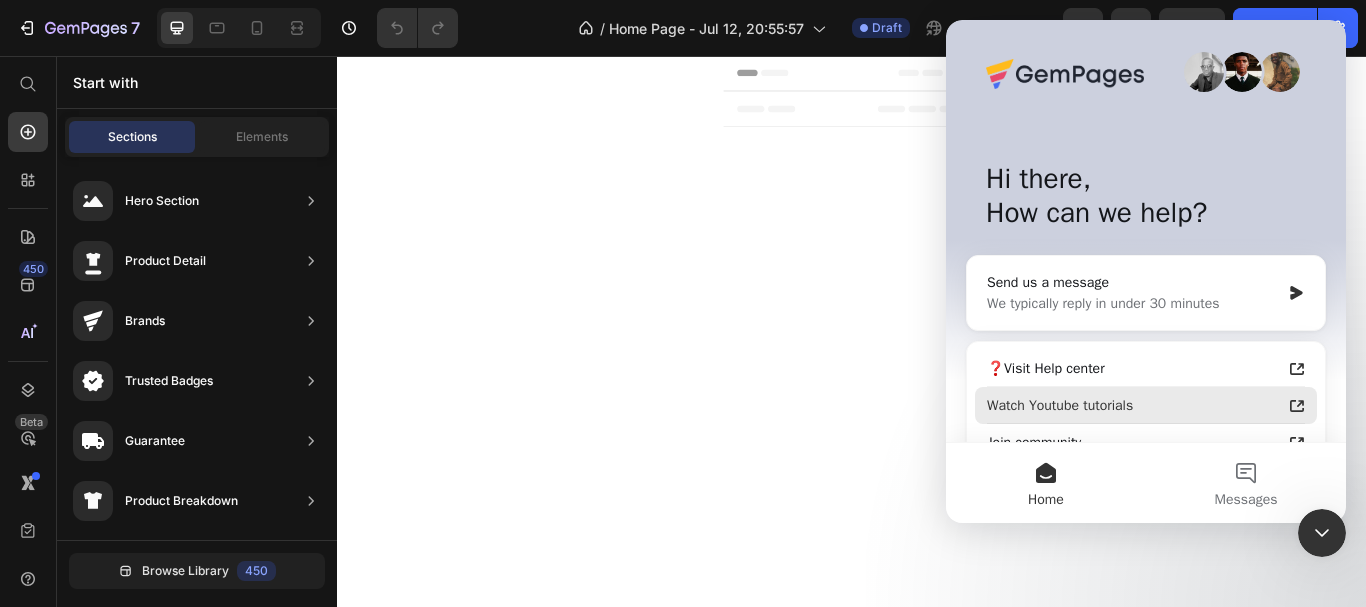 click on "Watch Youtube tutorials" at bounding box center [1134, 405] 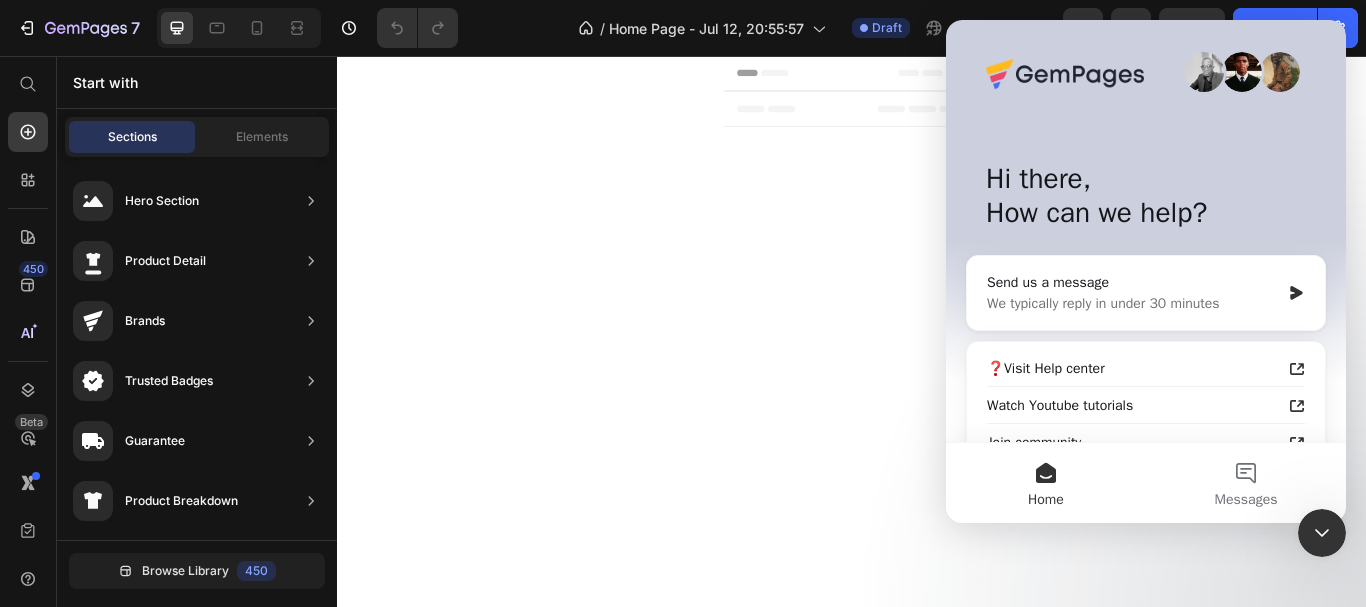click 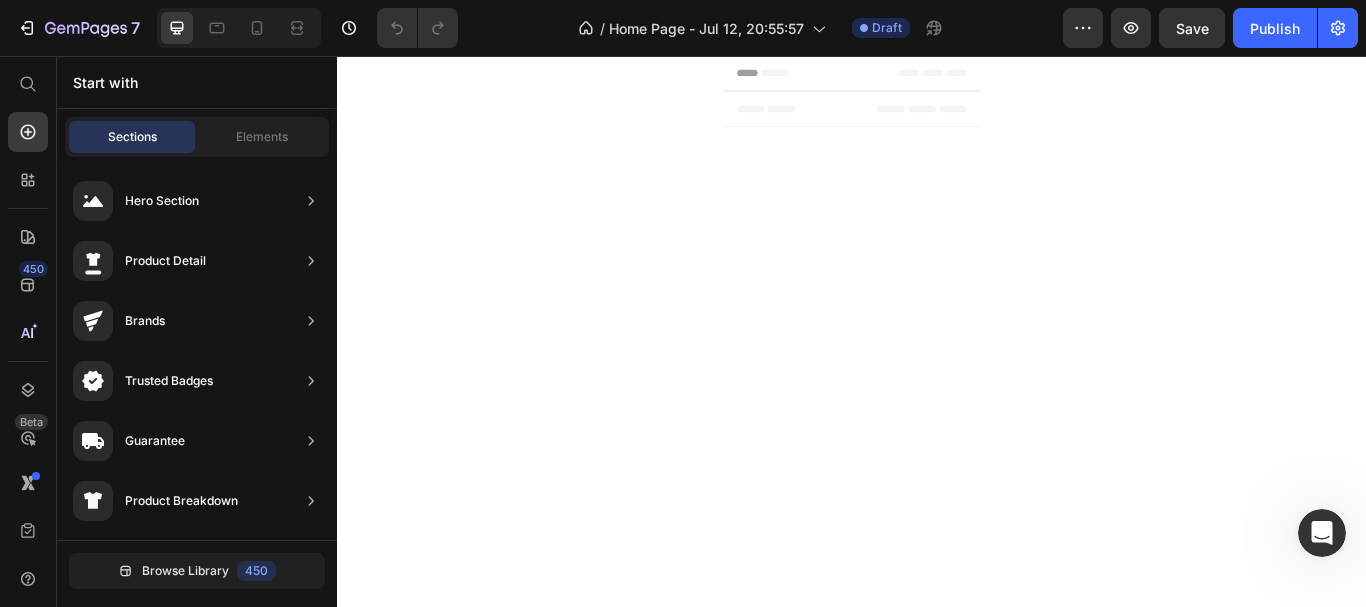 scroll, scrollTop: 0, scrollLeft: 0, axis: both 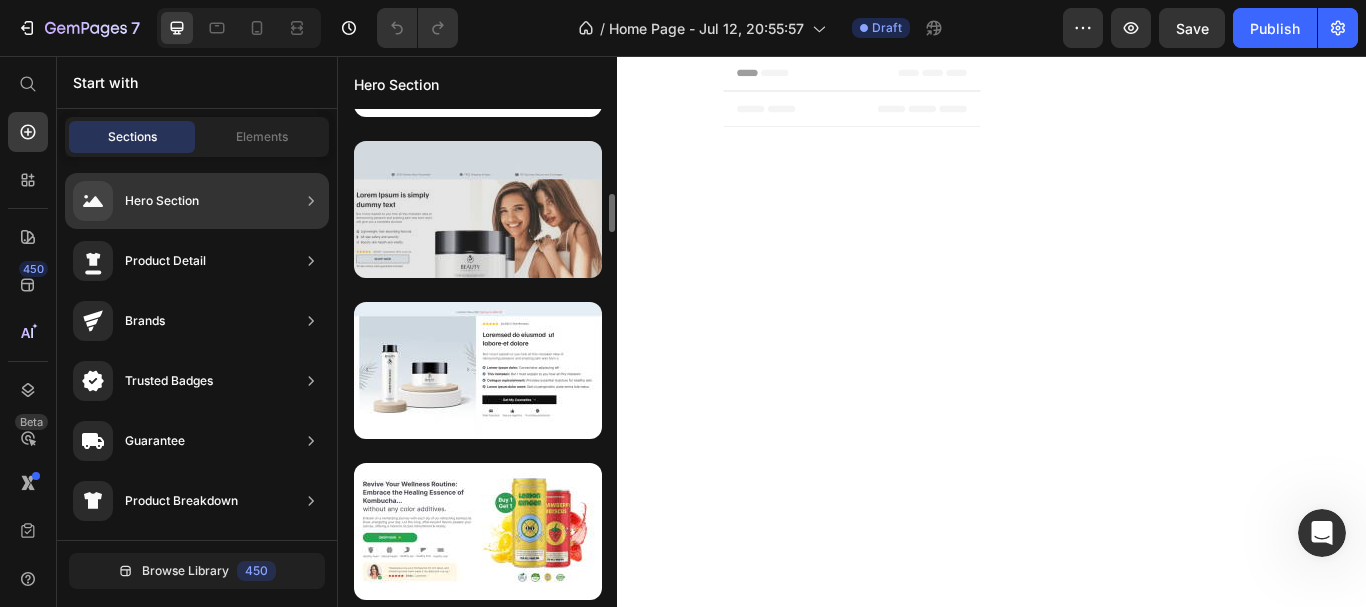 drag, startPoint x: 512, startPoint y: 199, endPoint x: 508, endPoint y: 146, distance: 53.15073 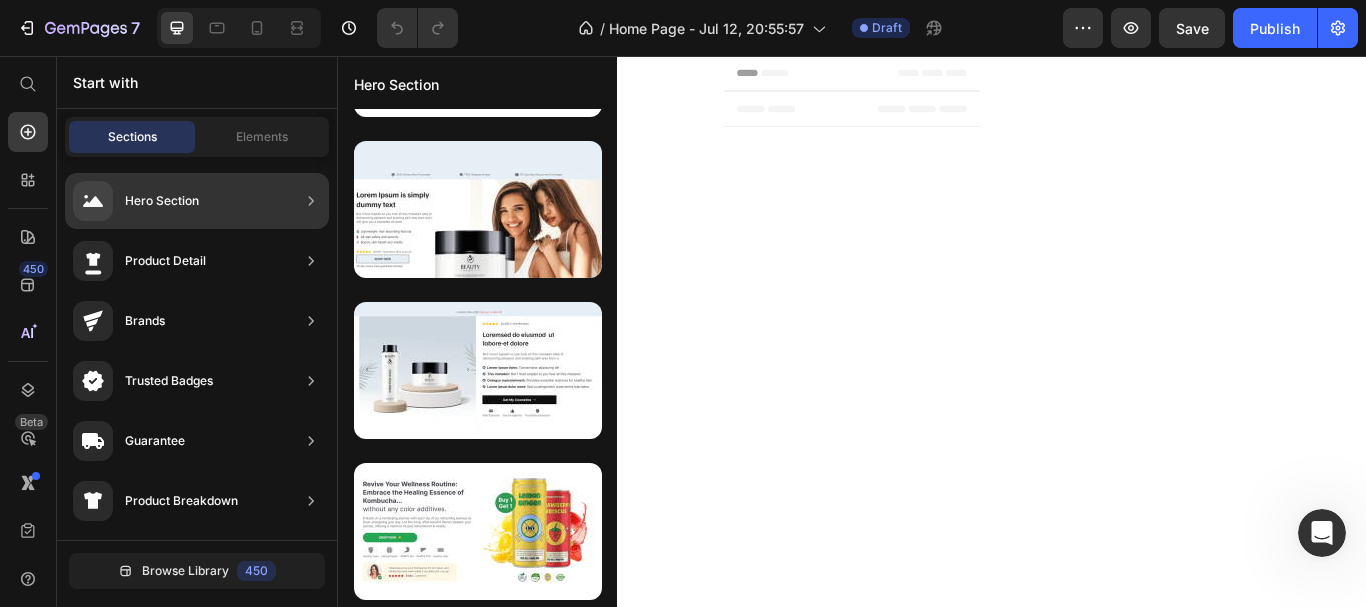drag, startPoint x: 535, startPoint y: 226, endPoint x: 263, endPoint y: 202, distance: 273.05676 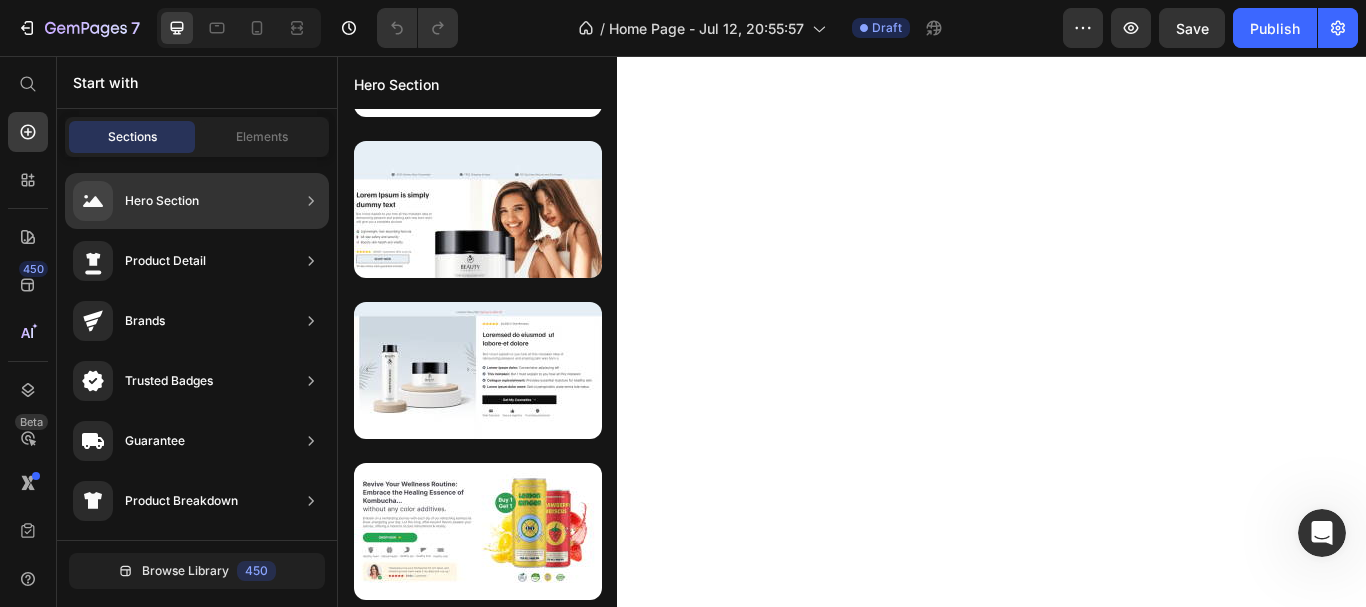 scroll, scrollTop: 101, scrollLeft: 0, axis: vertical 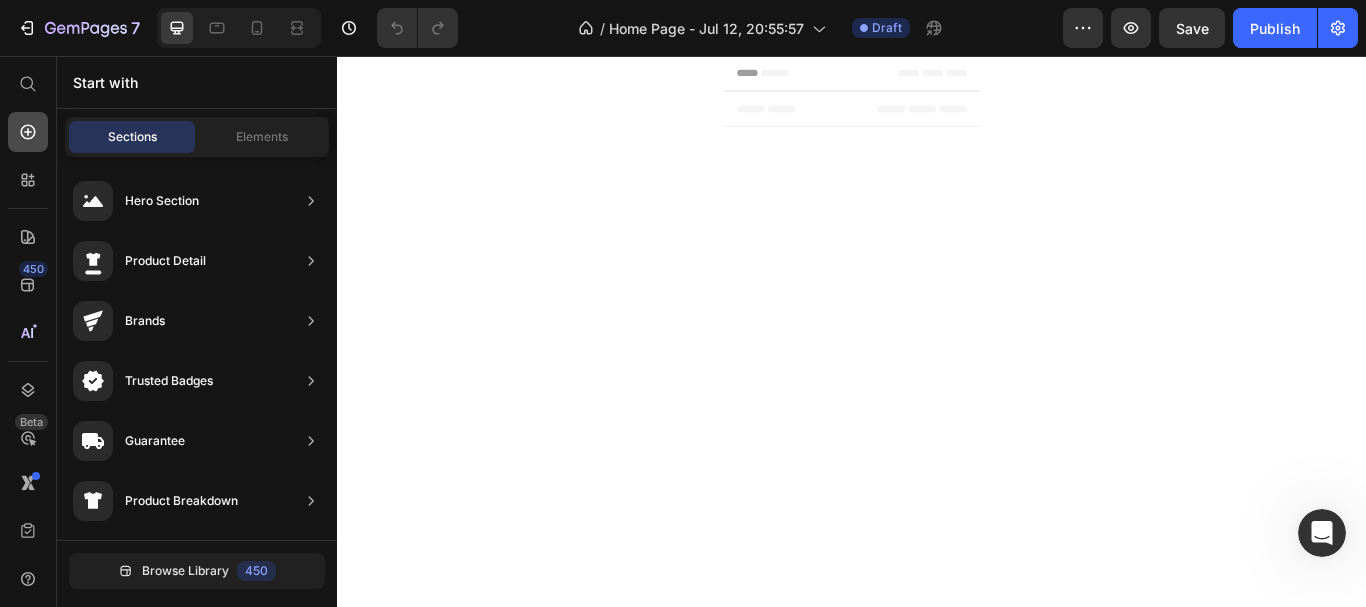 click 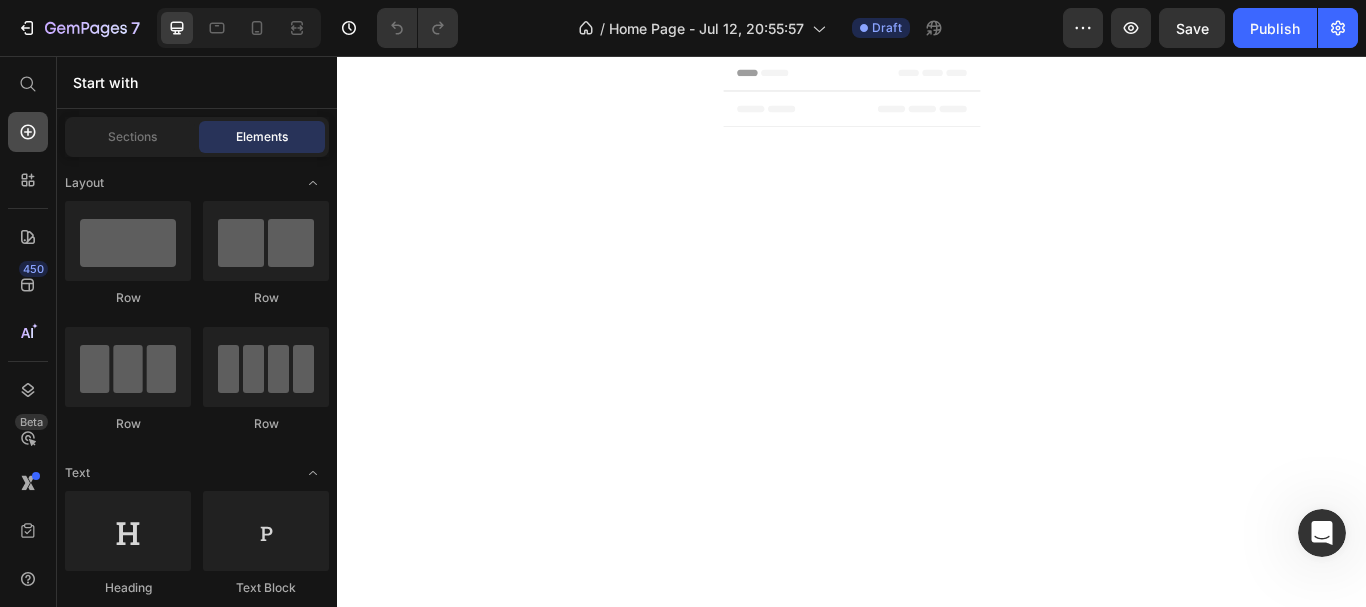 click 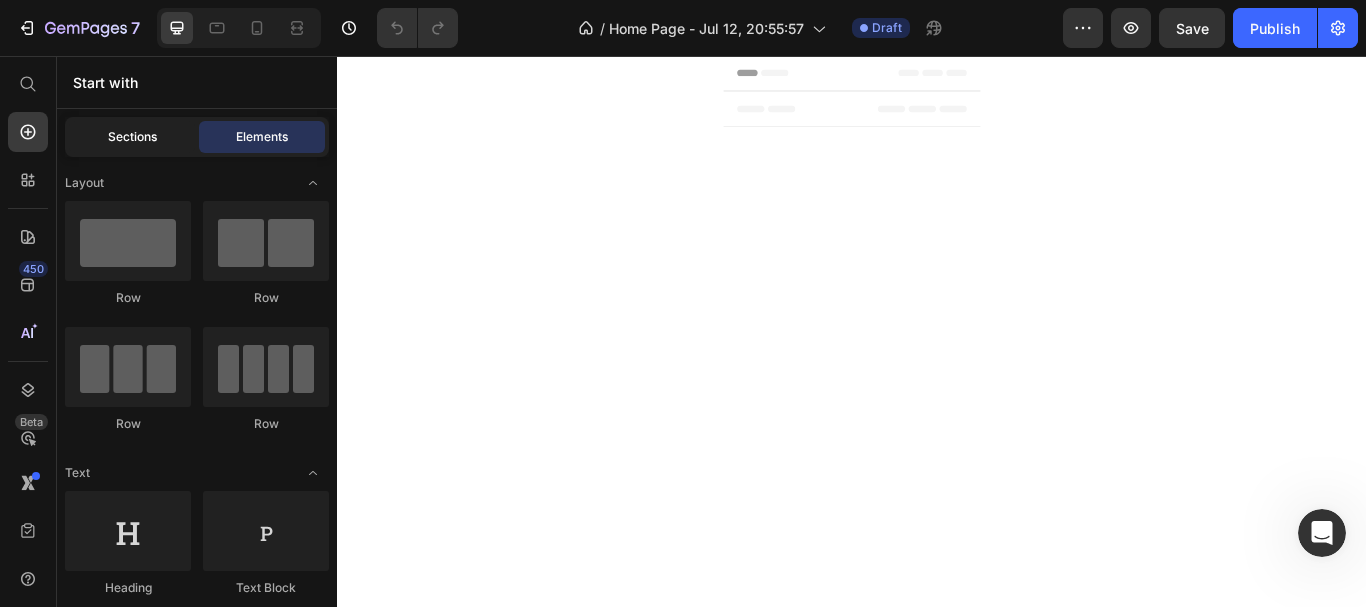 click on "Sections" 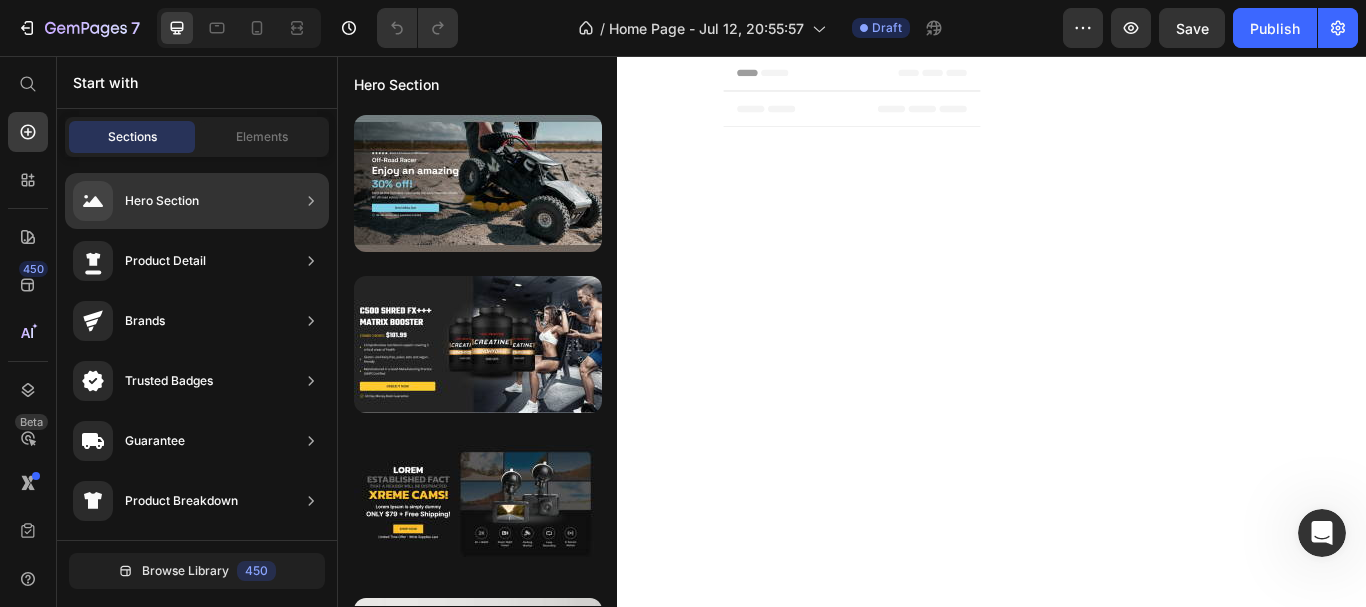 scroll, scrollTop: 0, scrollLeft: 0, axis: both 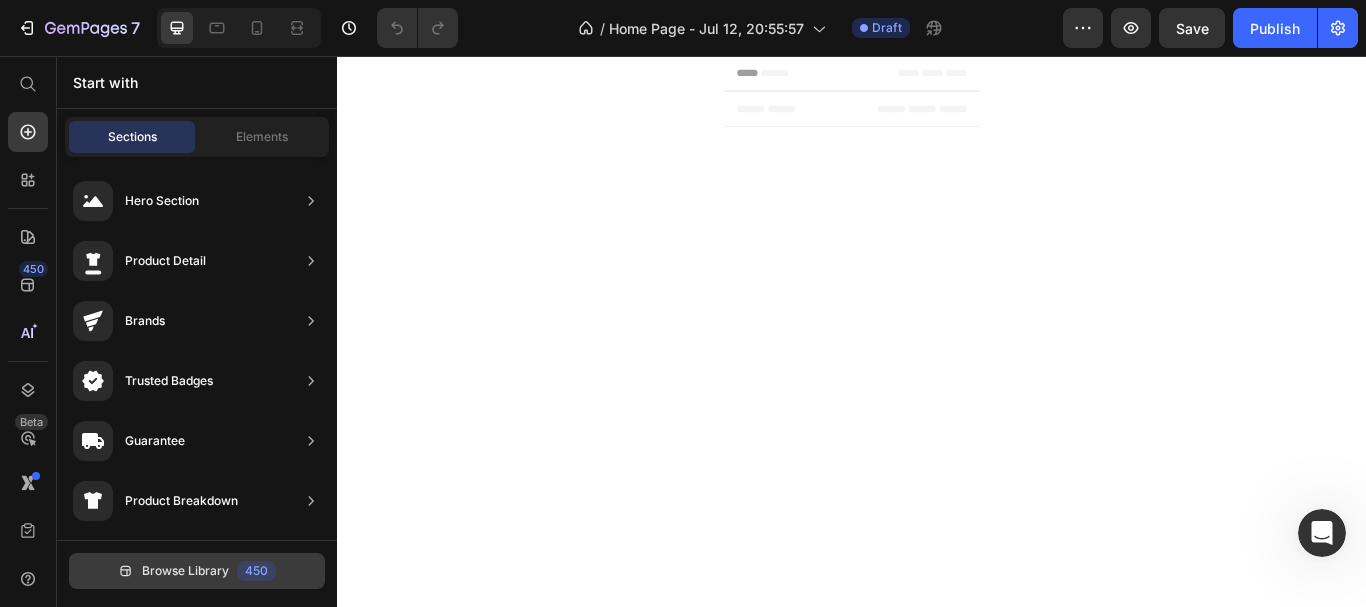 click on "Browse Library" at bounding box center (185, 571) 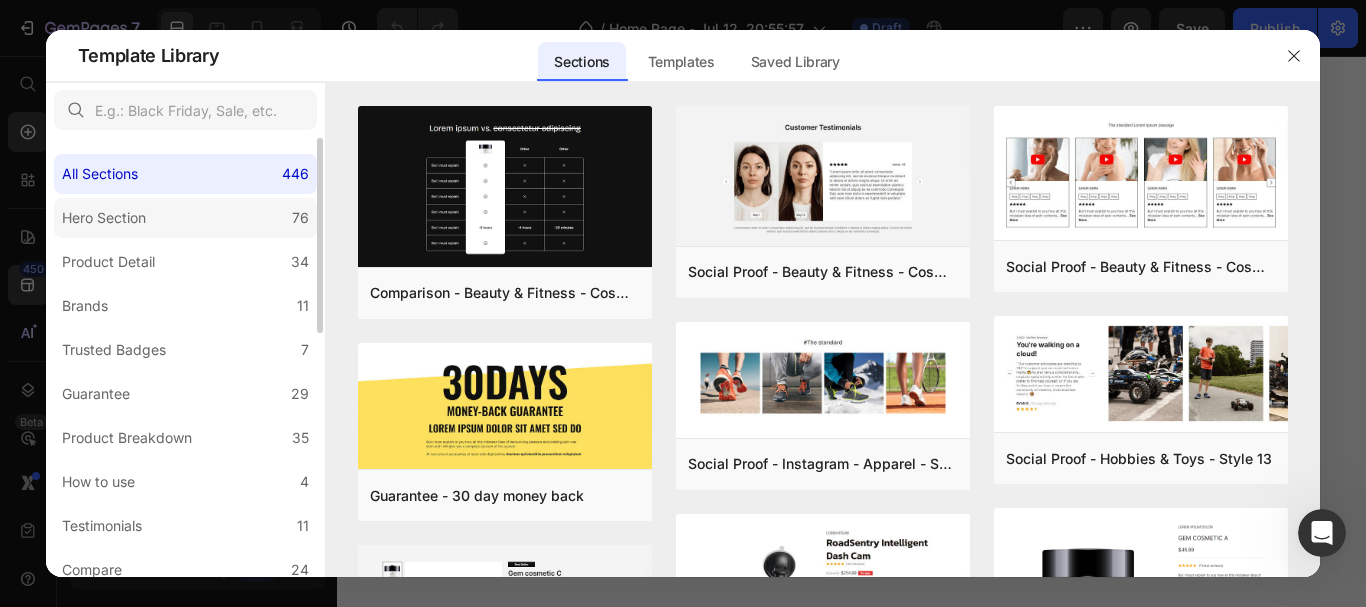 click on "Hero Section" at bounding box center (104, 218) 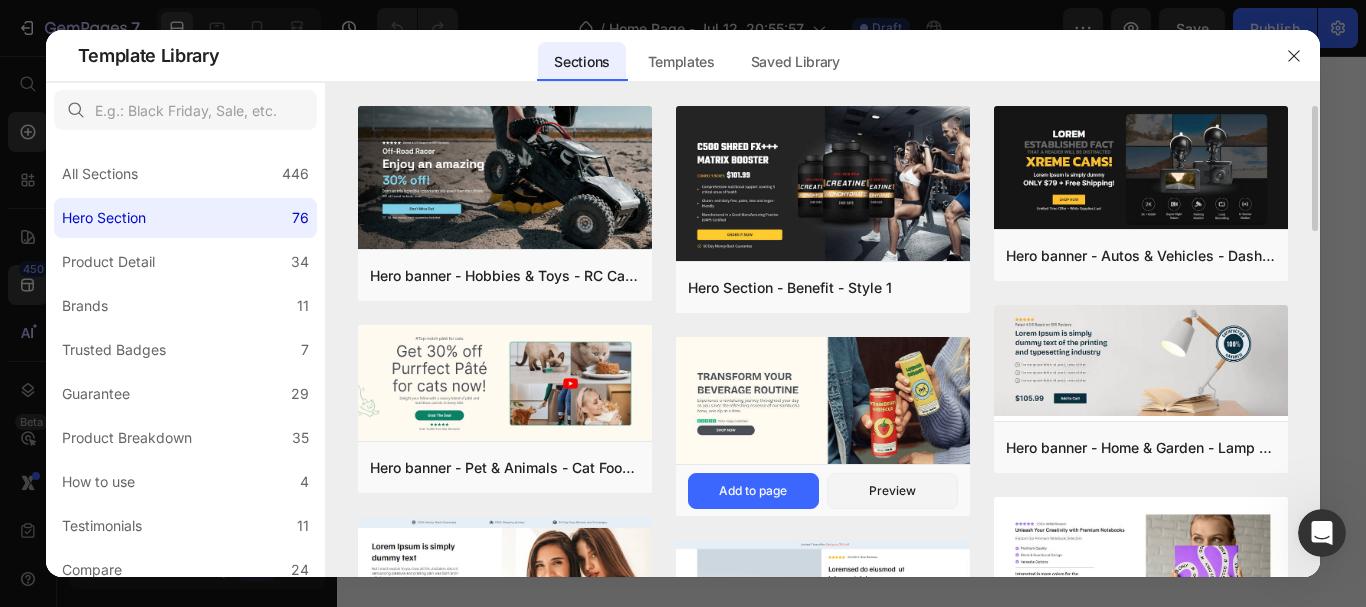 scroll, scrollTop: 0, scrollLeft: 0, axis: both 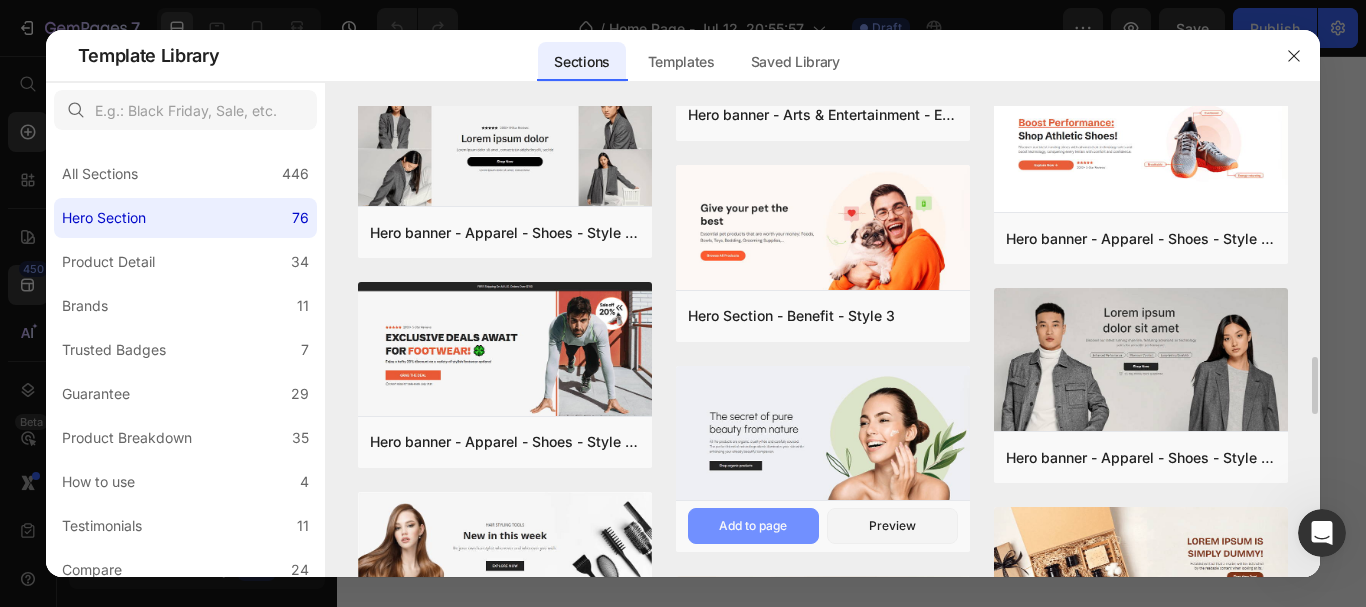 click on "Add to page" at bounding box center [753, 526] 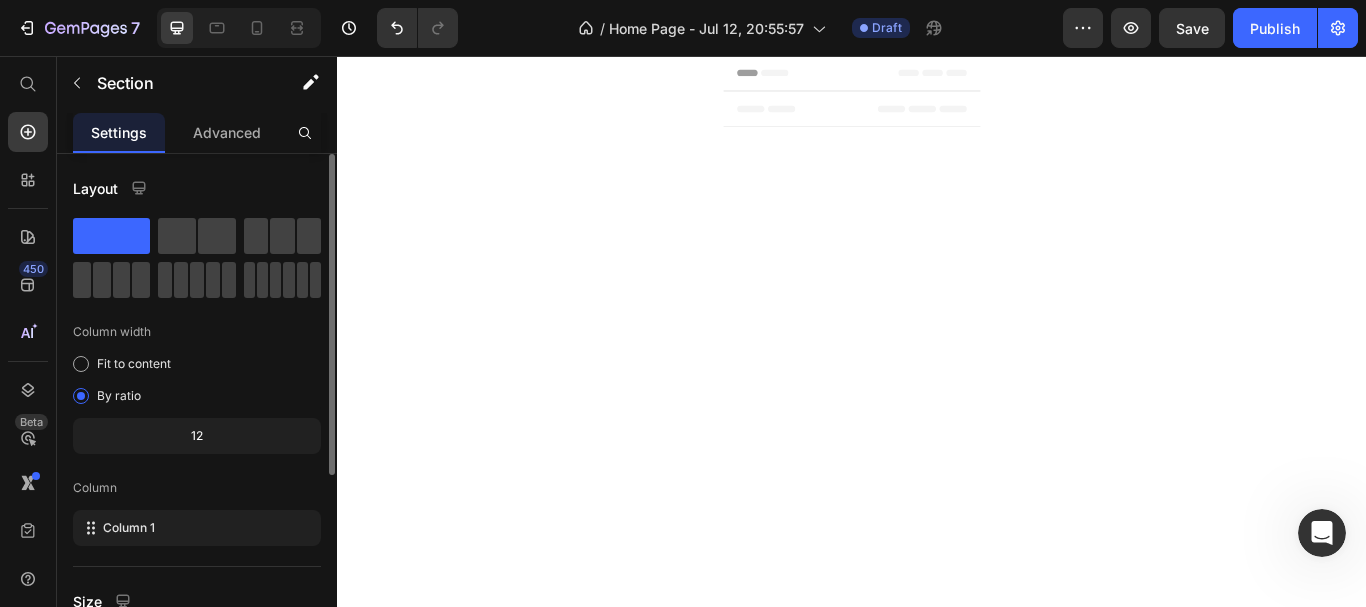 click 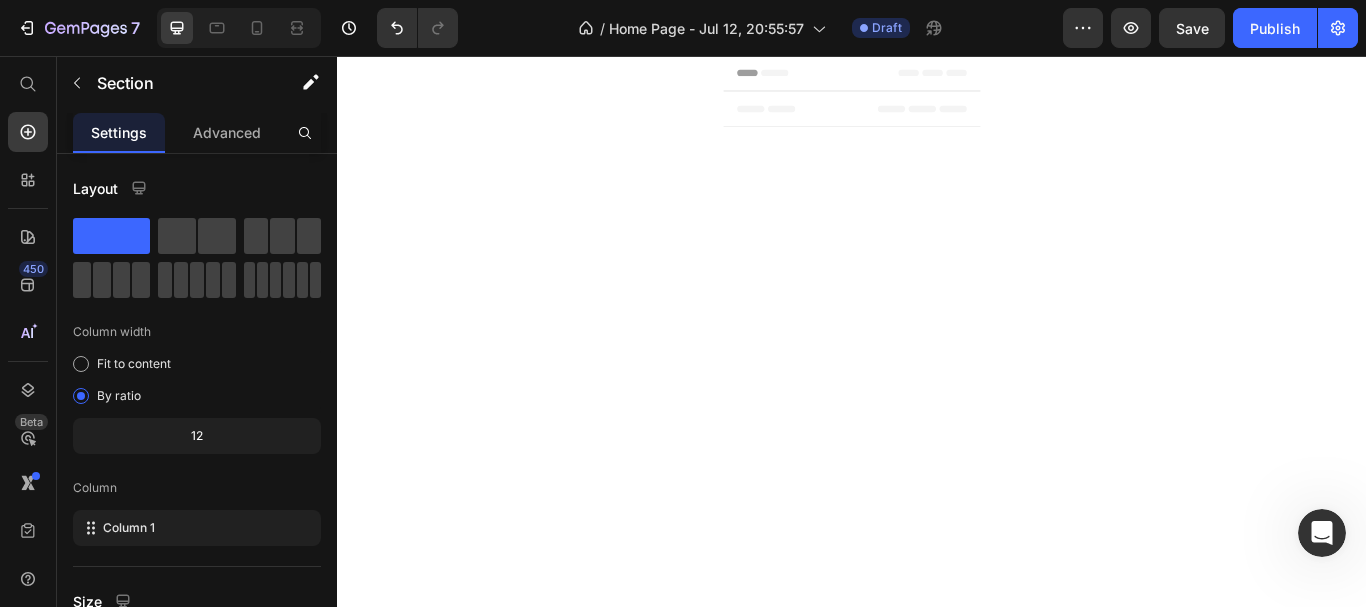 scroll, scrollTop: 0, scrollLeft: 0, axis: both 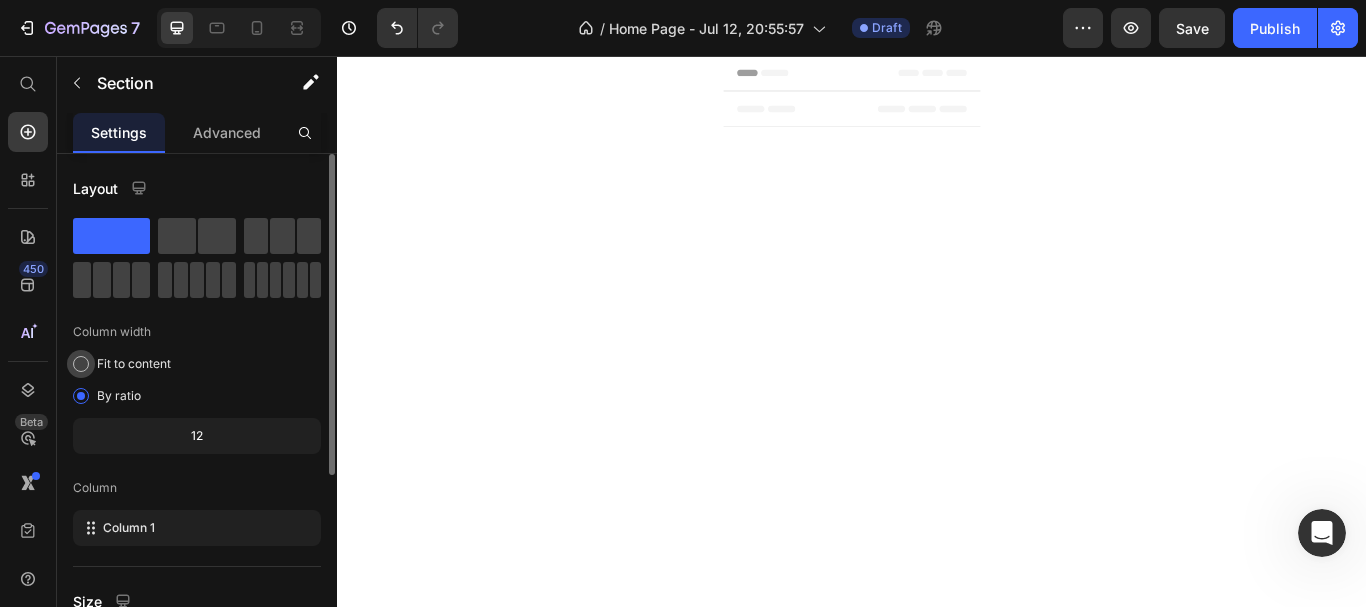 click on "Fit to content" 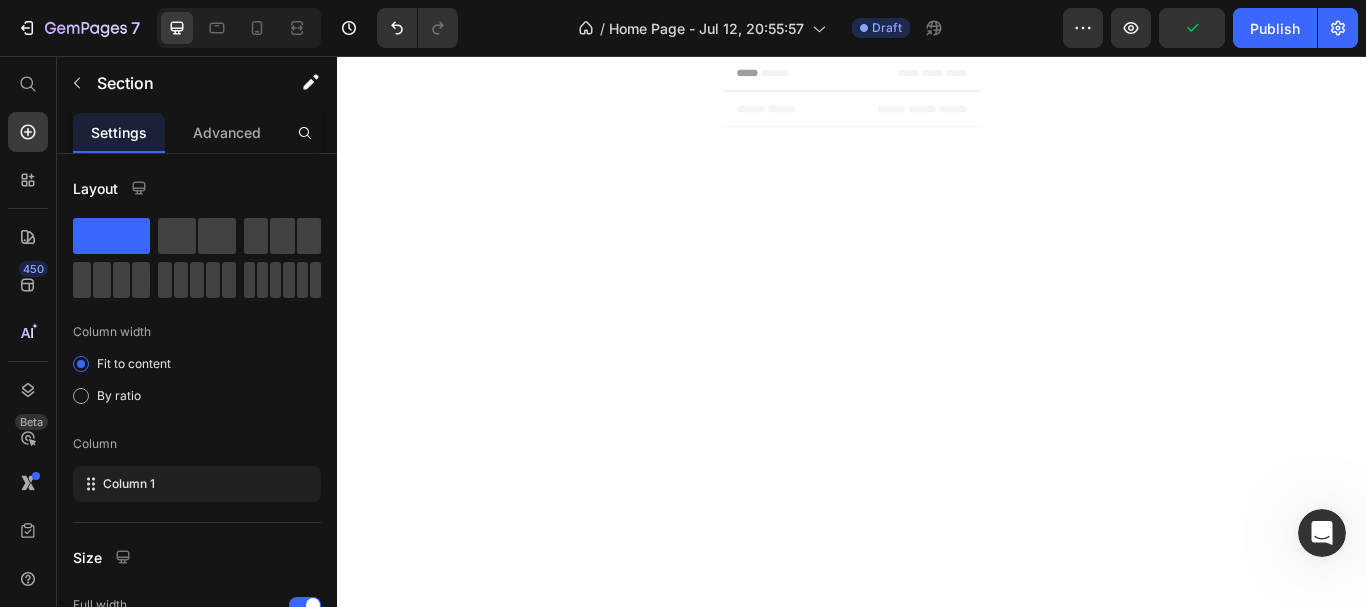 click 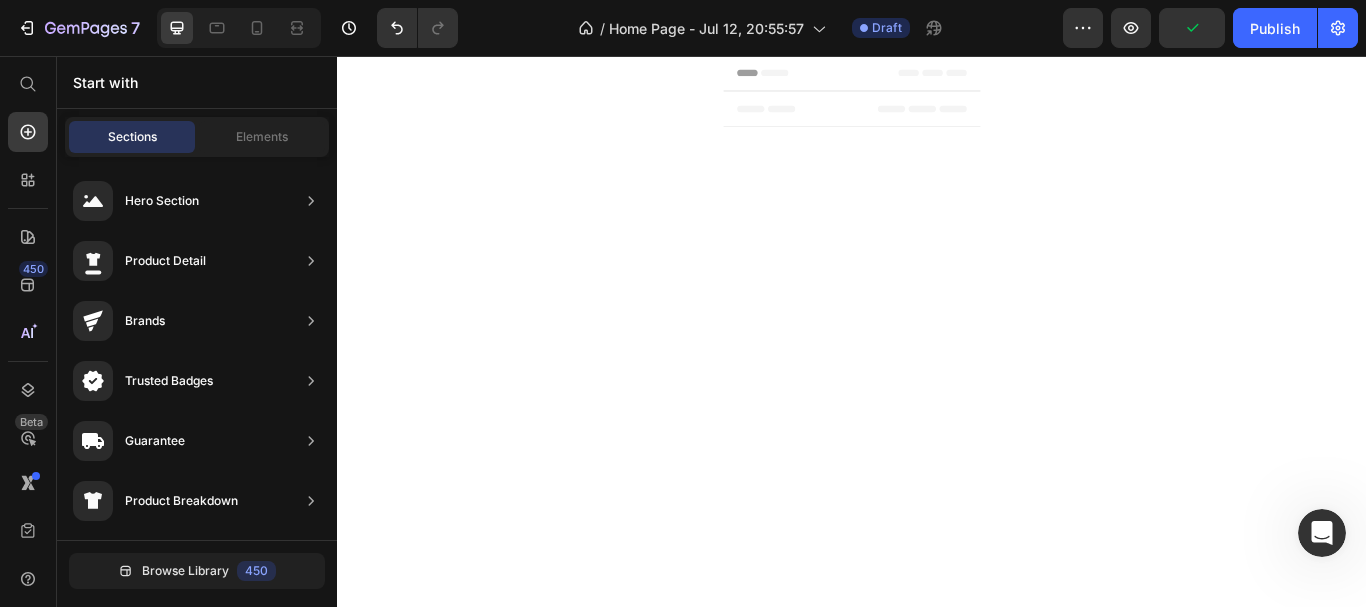 click on "Header Root Footer" at bounding box center [872, 131] 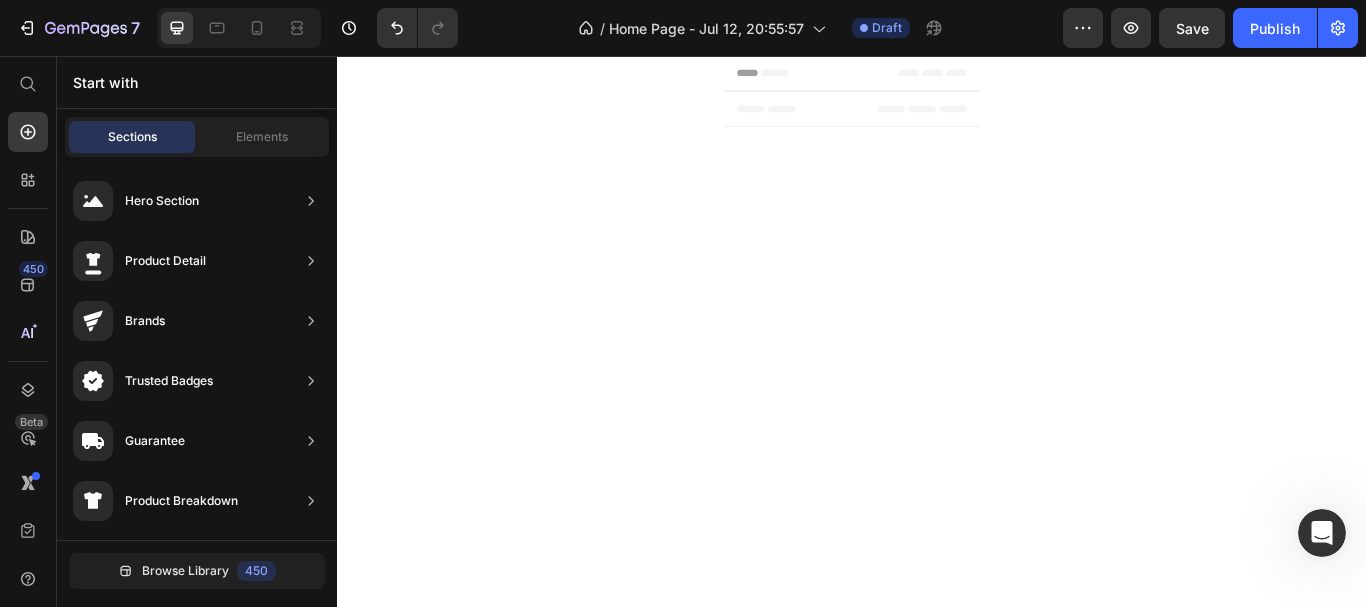 scroll, scrollTop: 0, scrollLeft: 0, axis: both 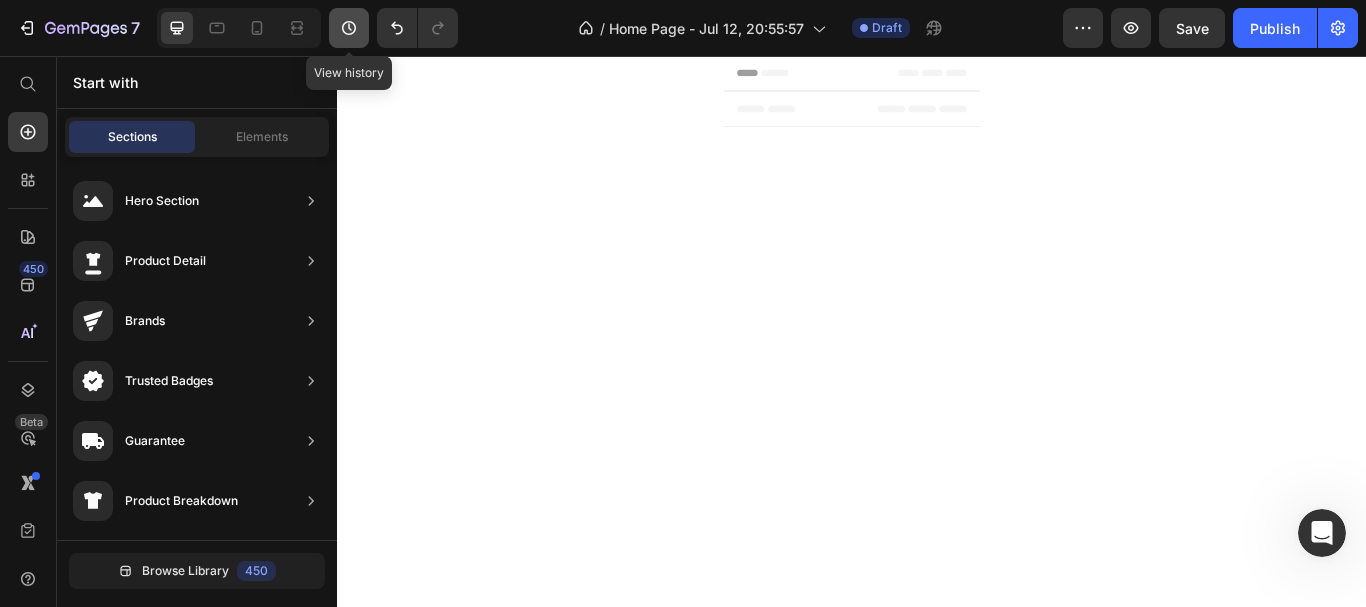 click 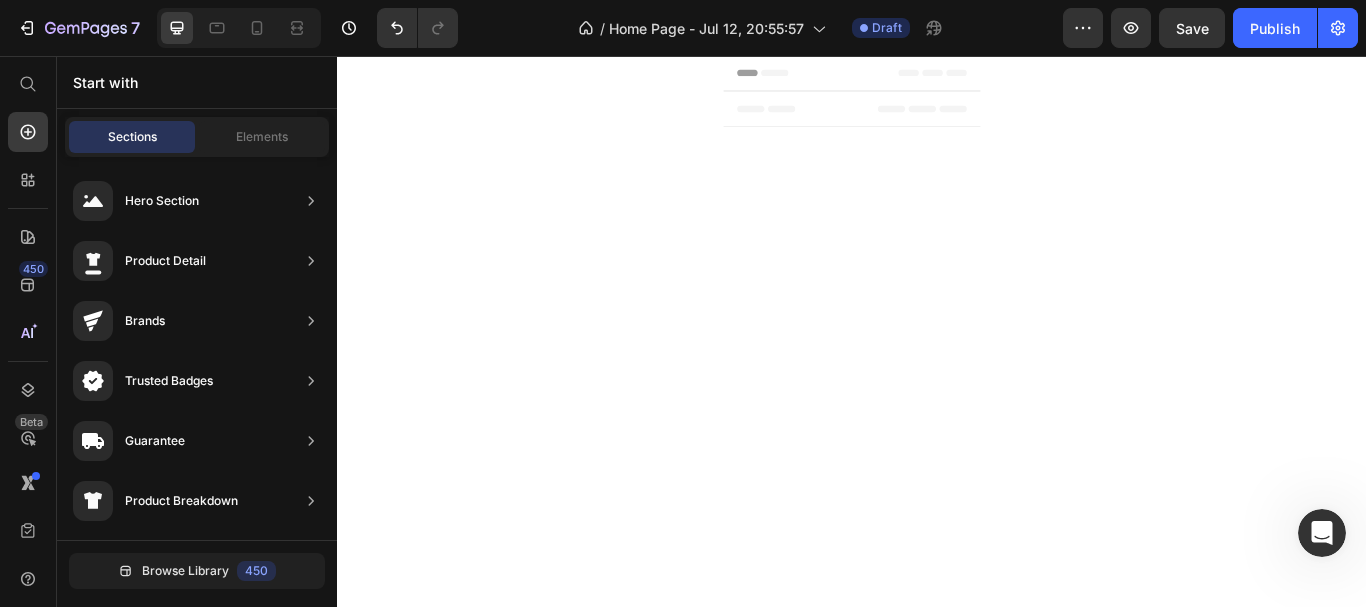 scroll, scrollTop: 0, scrollLeft: 0, axis: both 